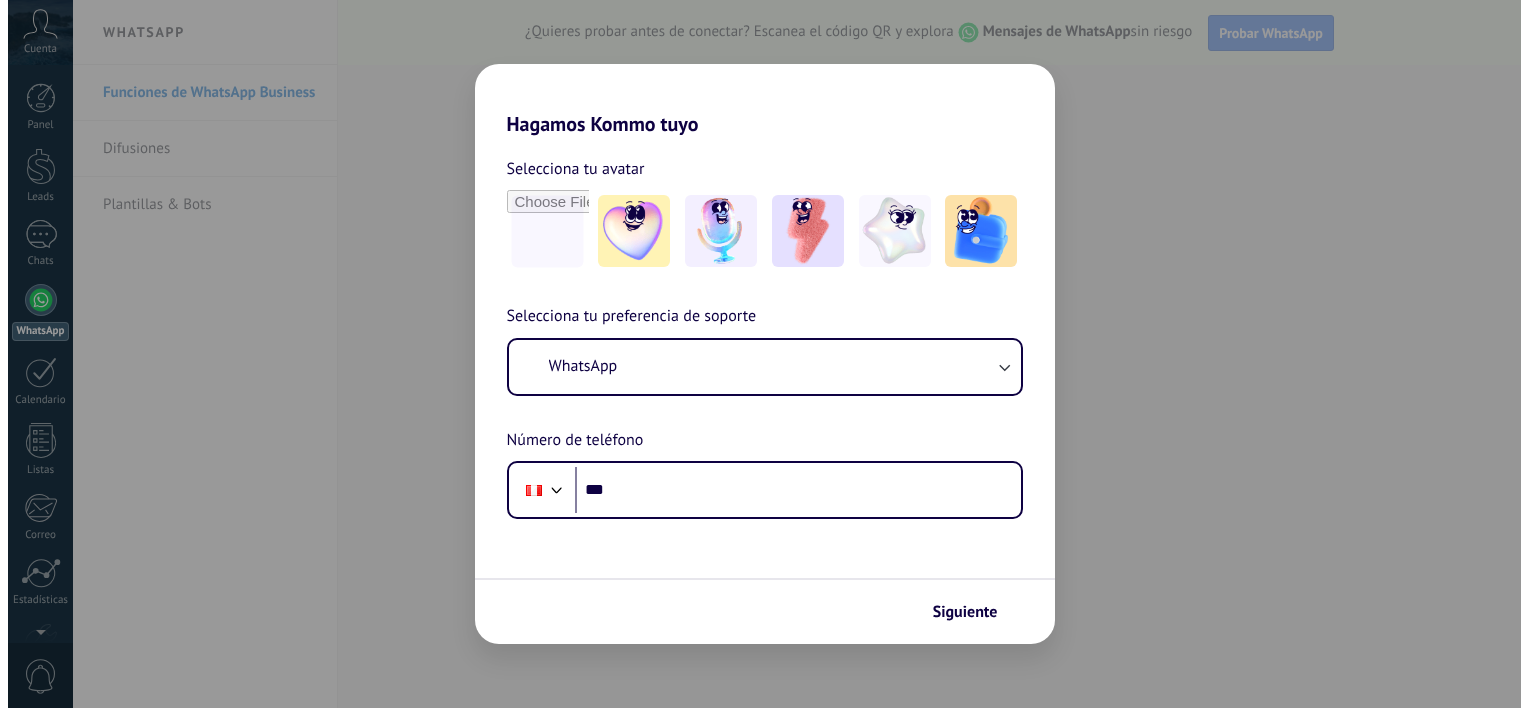 scroll, scrollTop: 0, scrollLeft: 0, axis: both 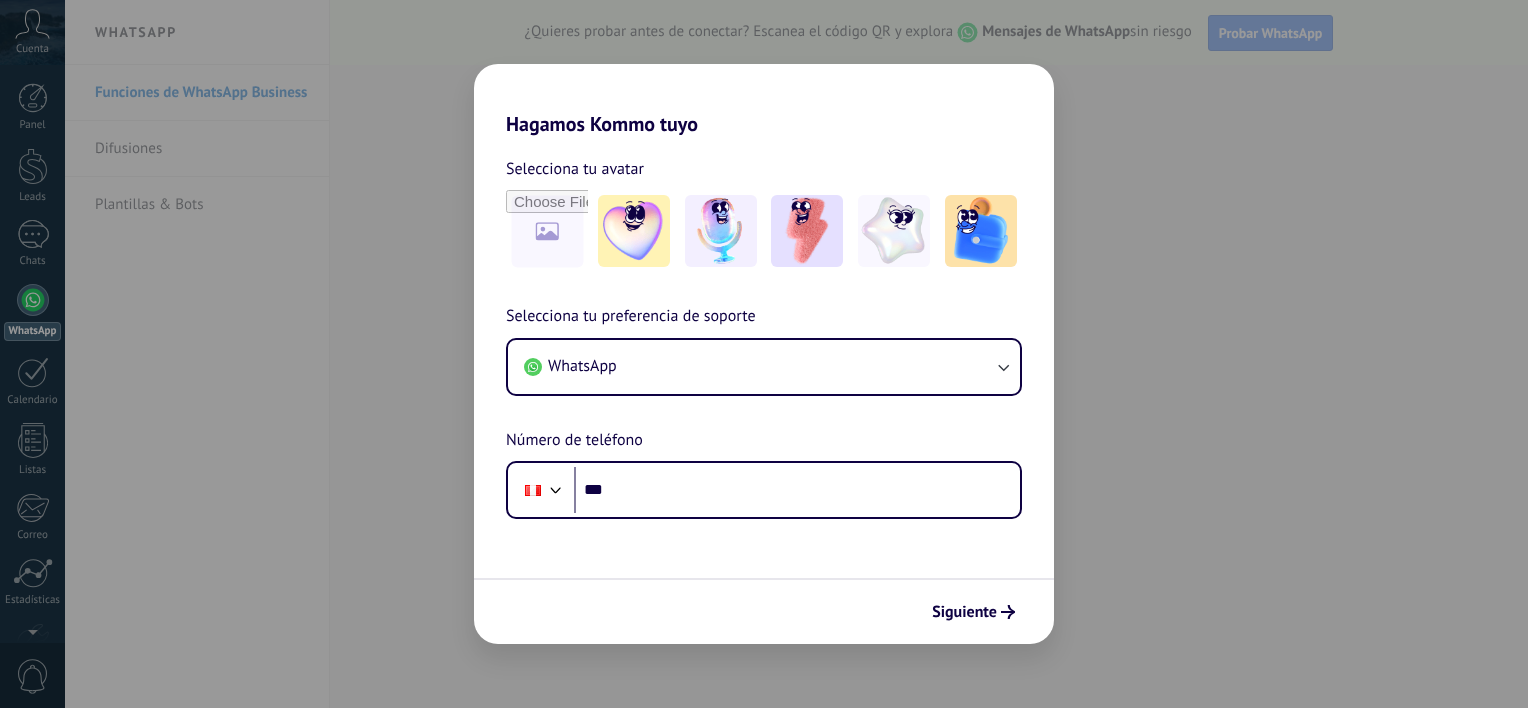 click on "Hagamos Kommo tuyo Selecciona tu avatar Selecciona tu preferencia de soporte WhatsApp Número de teléfono Phone *** Siguiente" at bounding box center [764, 354] 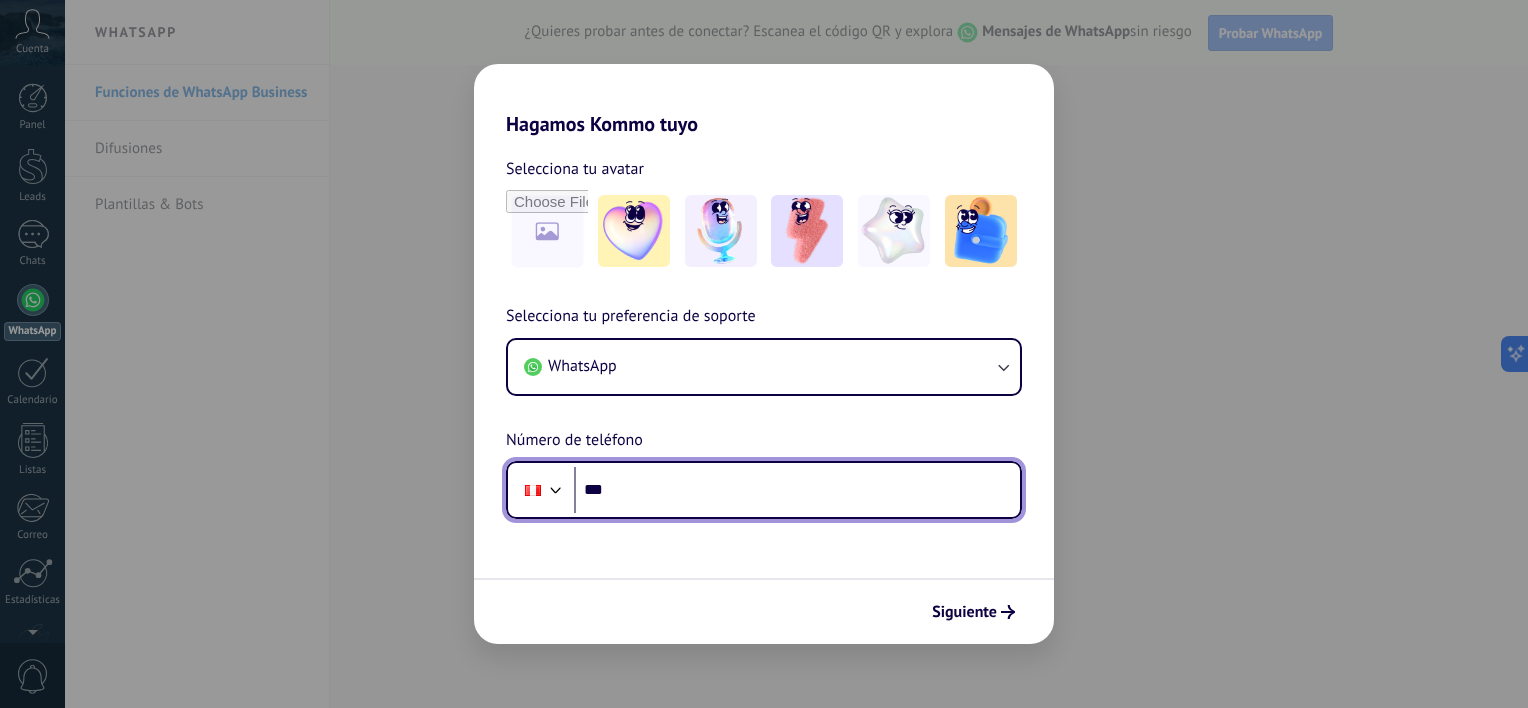click on "***" at bounding box center (797, 490) 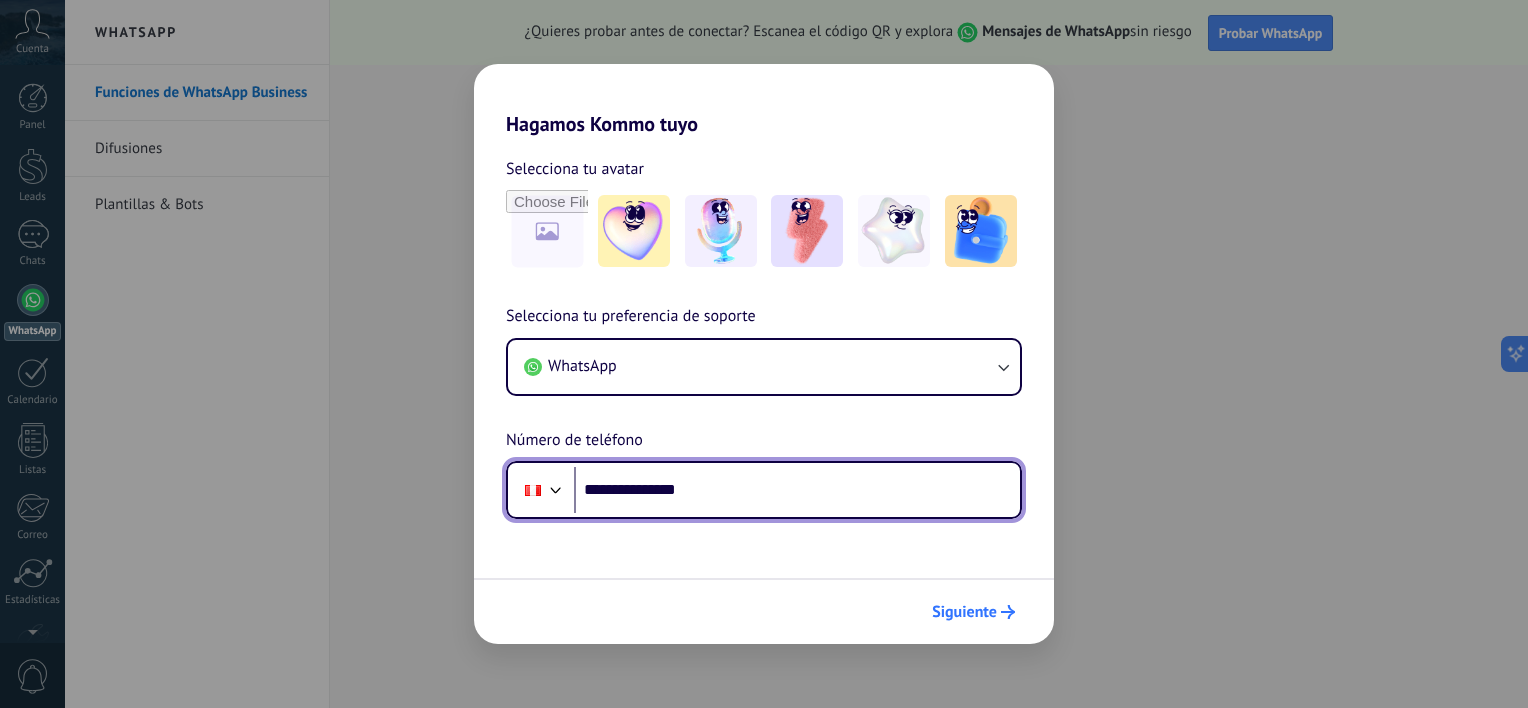 type on "**********" 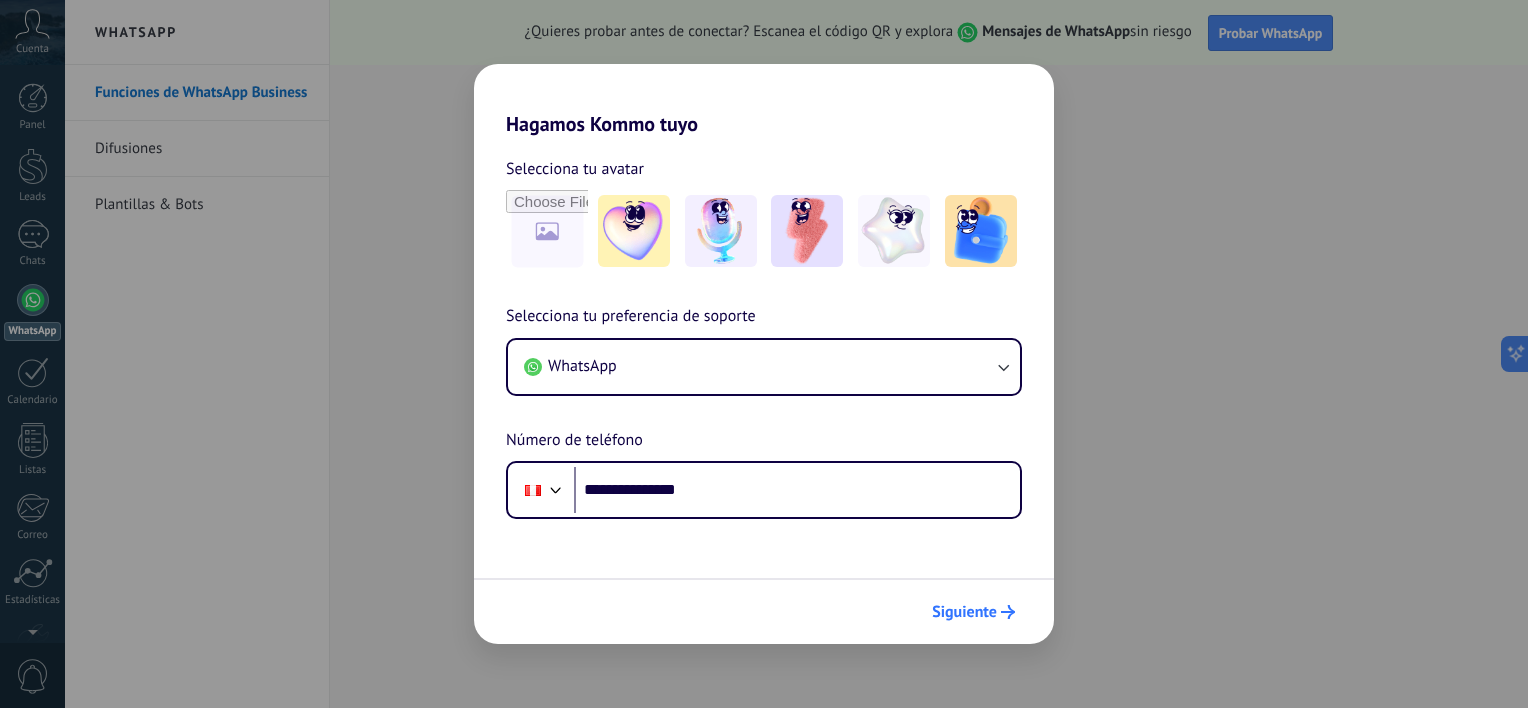click on "Siguiente" at bounding box center (964, 612) 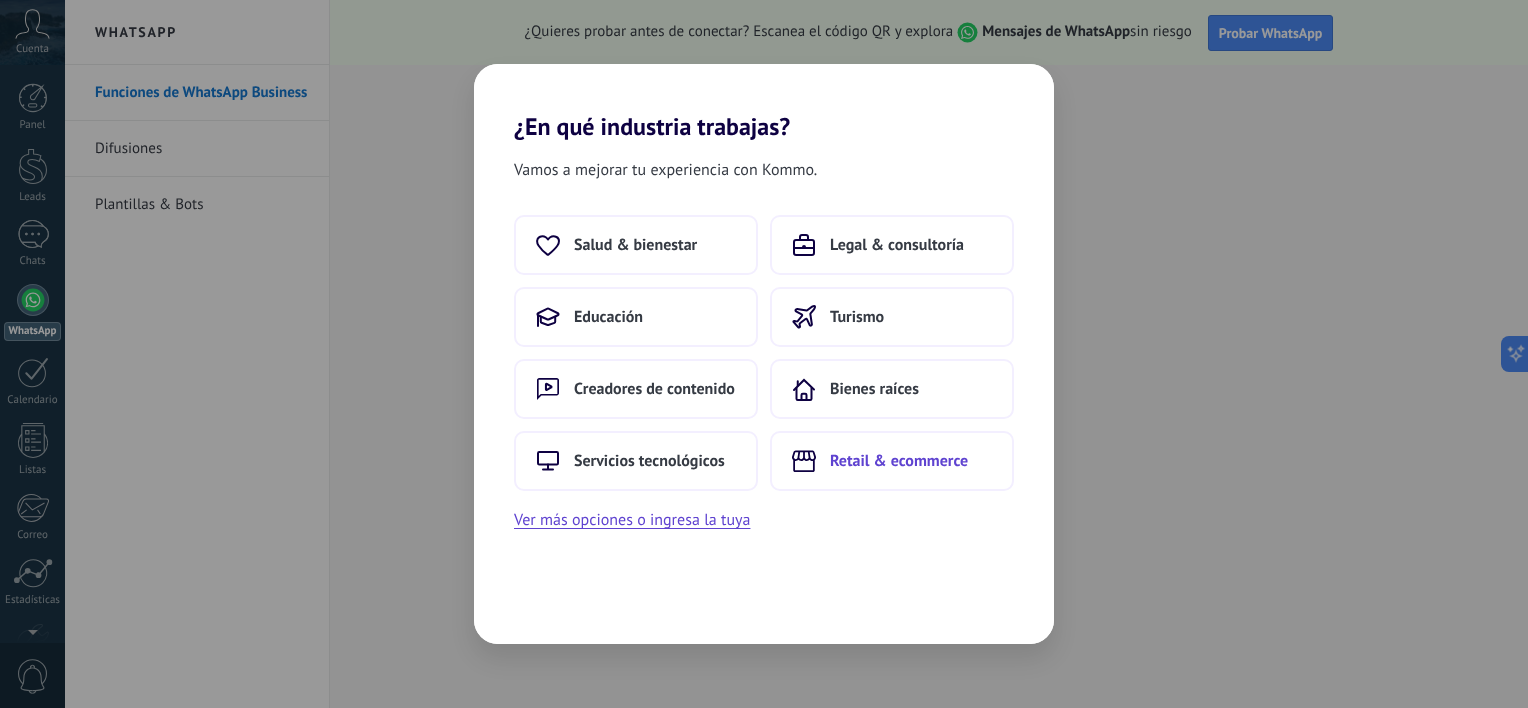 click on "Retail & ecommerce" at bounding box center [635, 245] 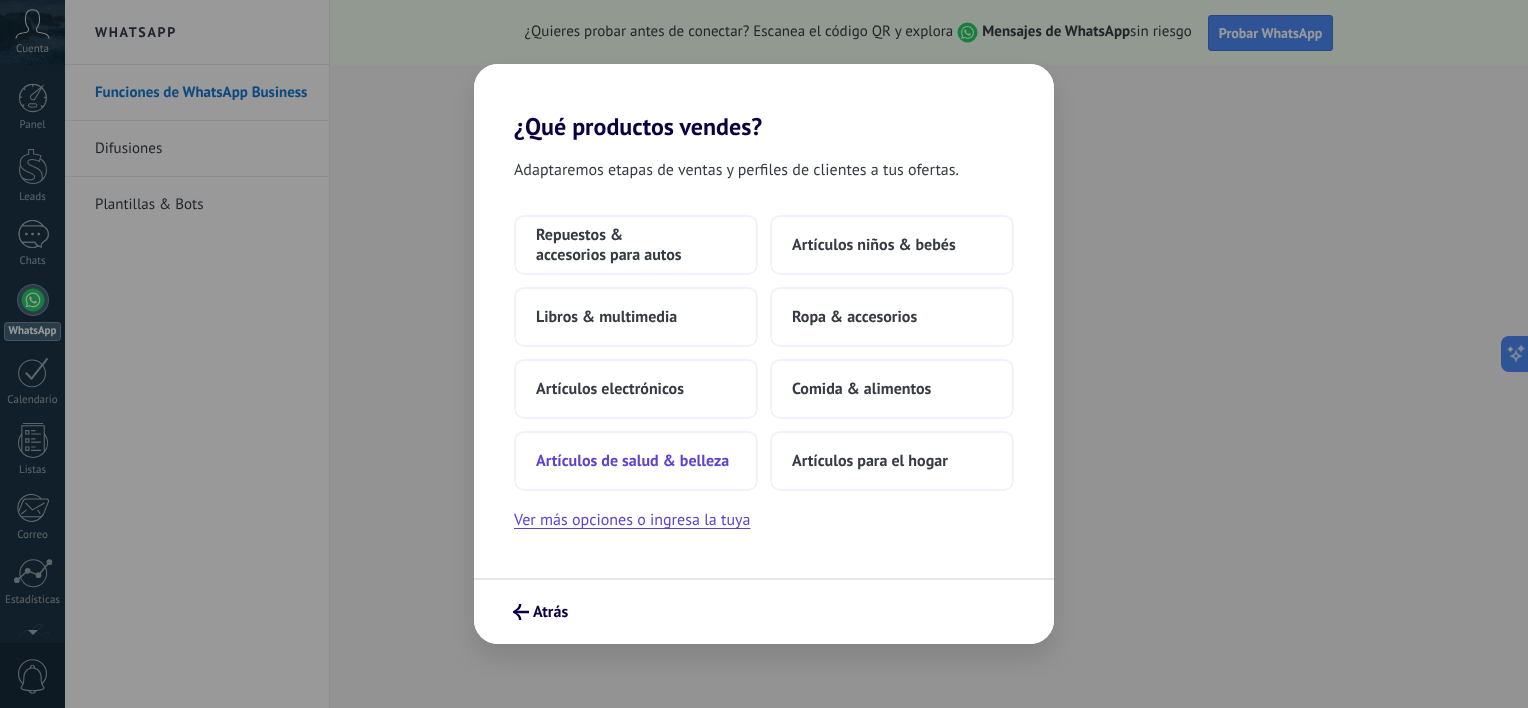 click on "Artículos de salud & belleza" at bounding box center [636, 461] 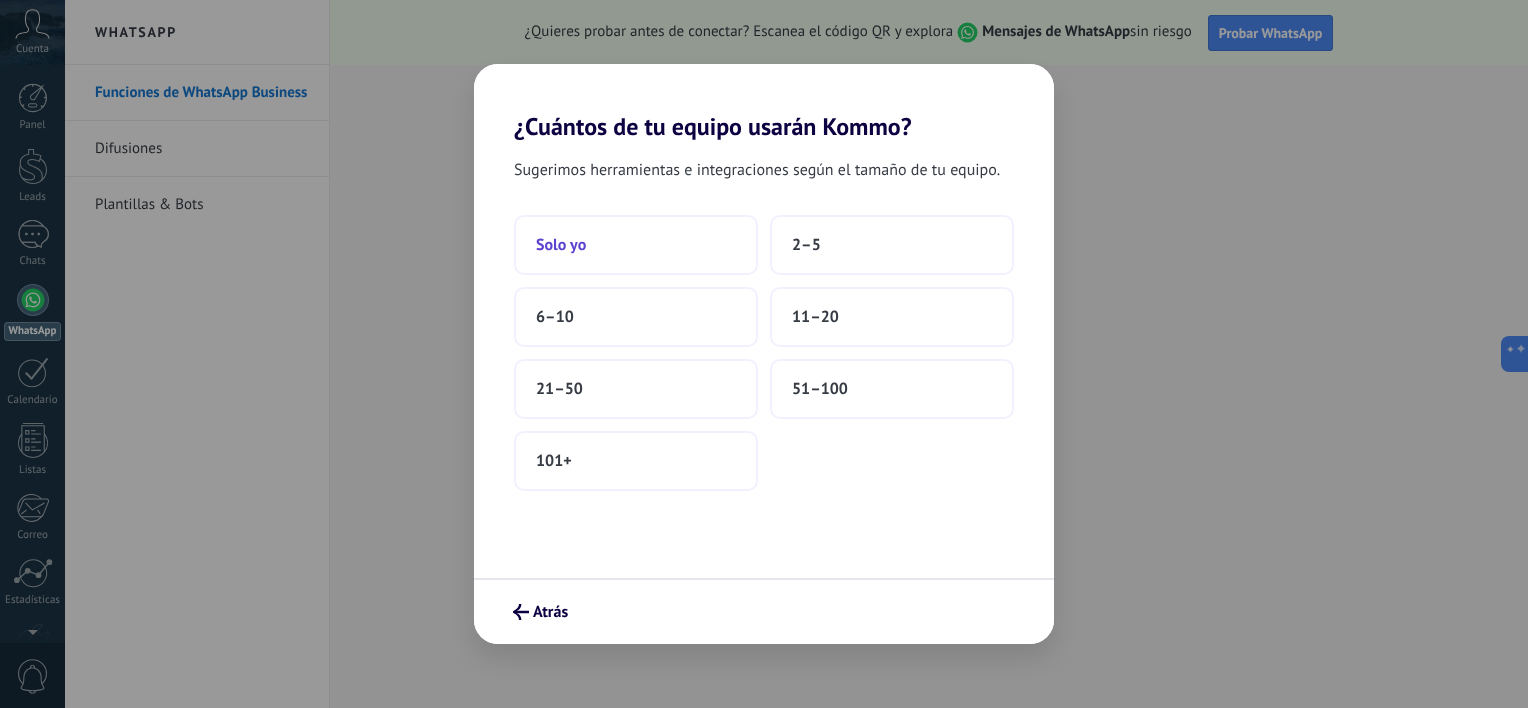 click on "Solo yo" at bounding box center (636, 245) 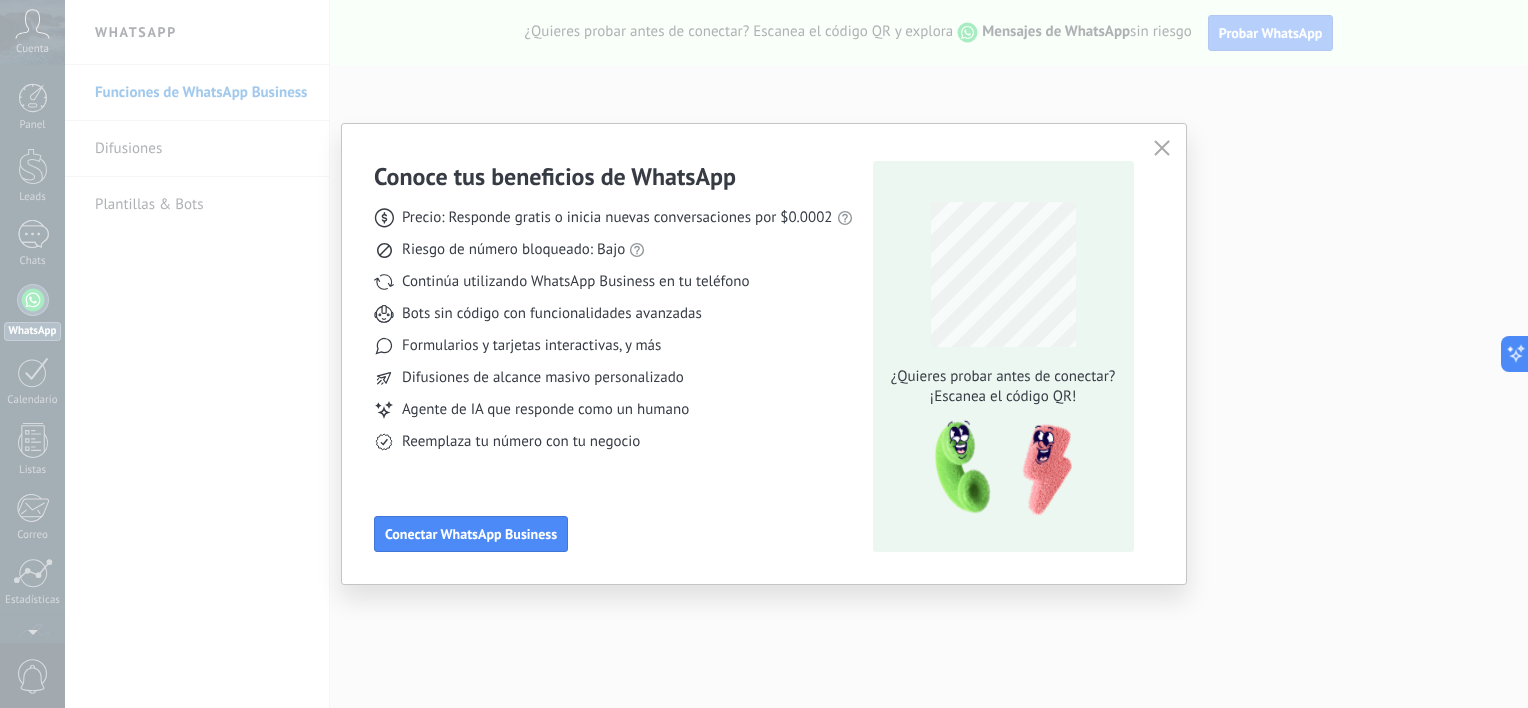 click at bounding box center [1162, 148] 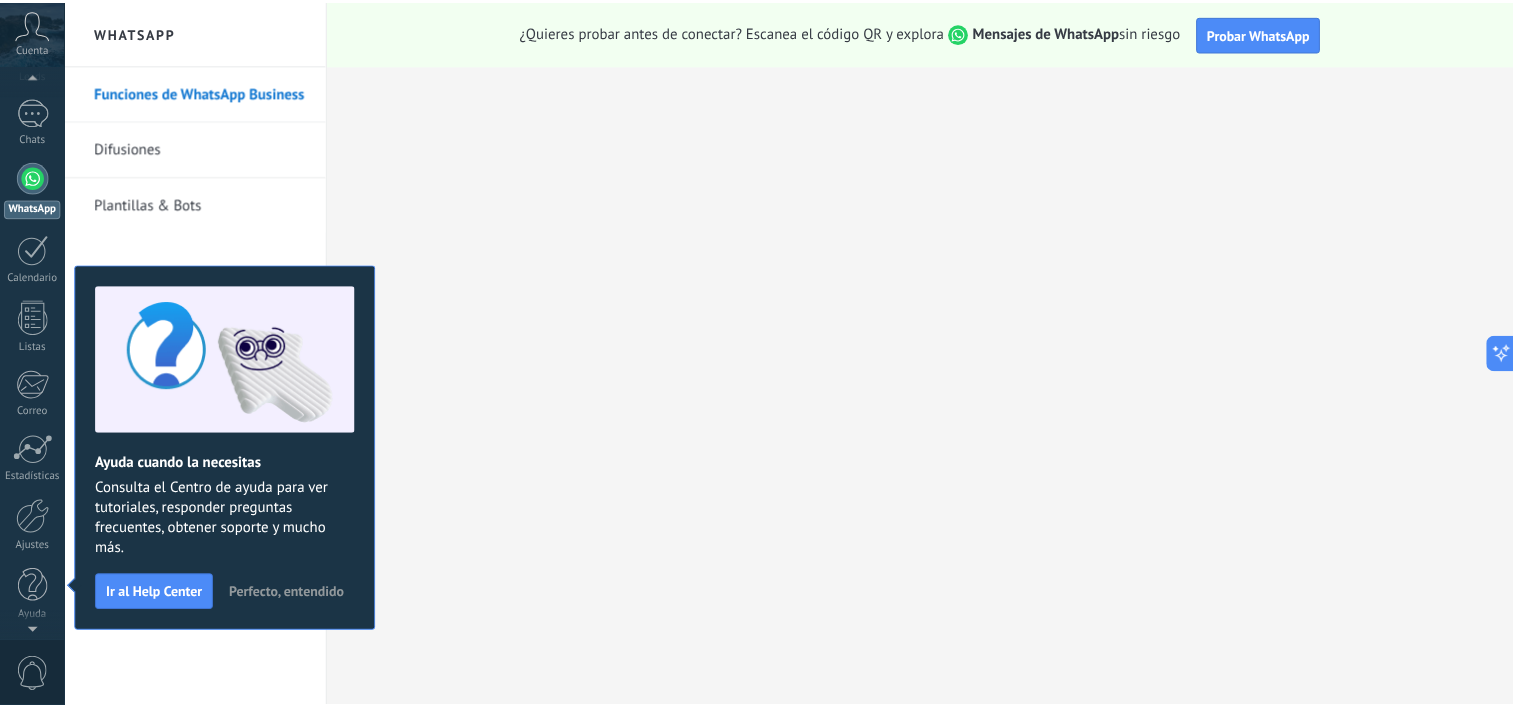 scroll, scrollTop: 0, scrollLeft: 0, axis: both 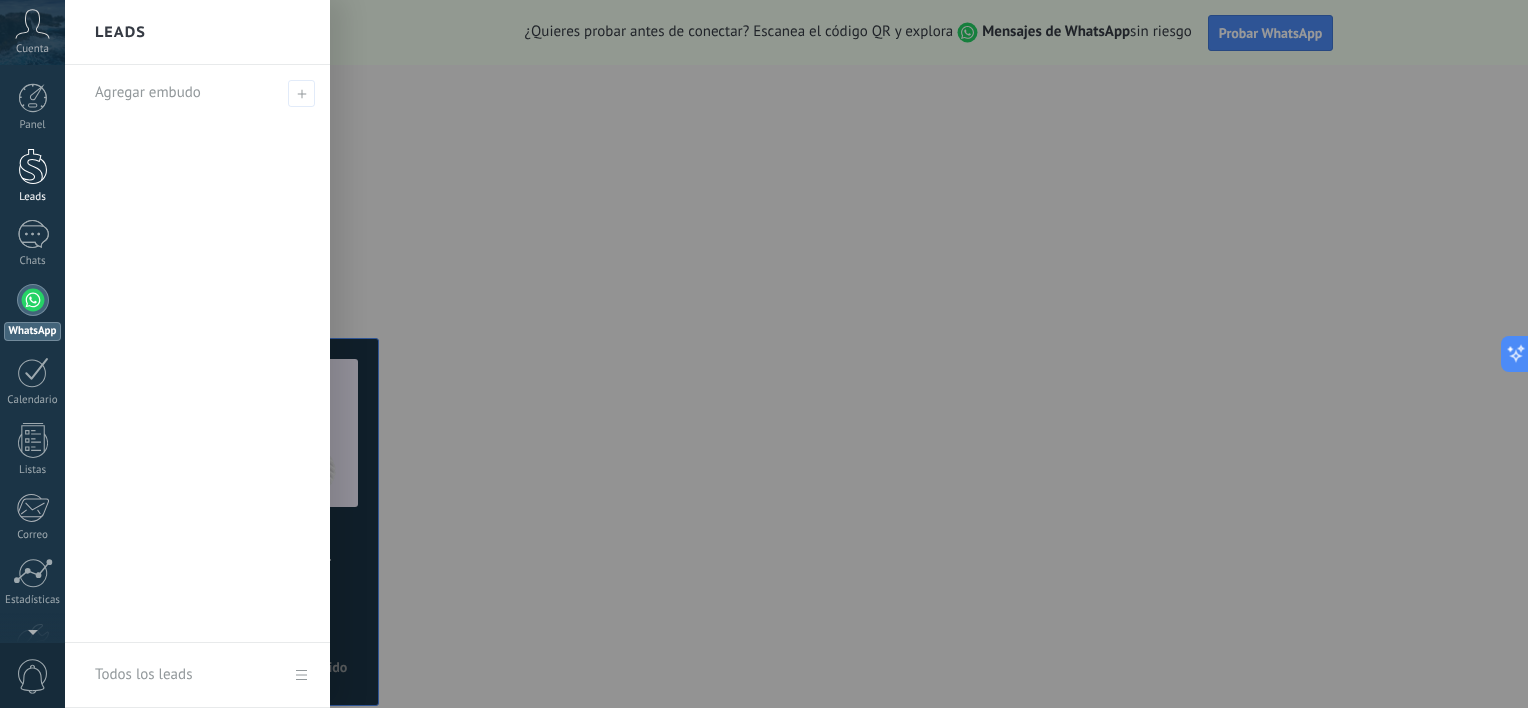 click at bounding box center (33, 166) 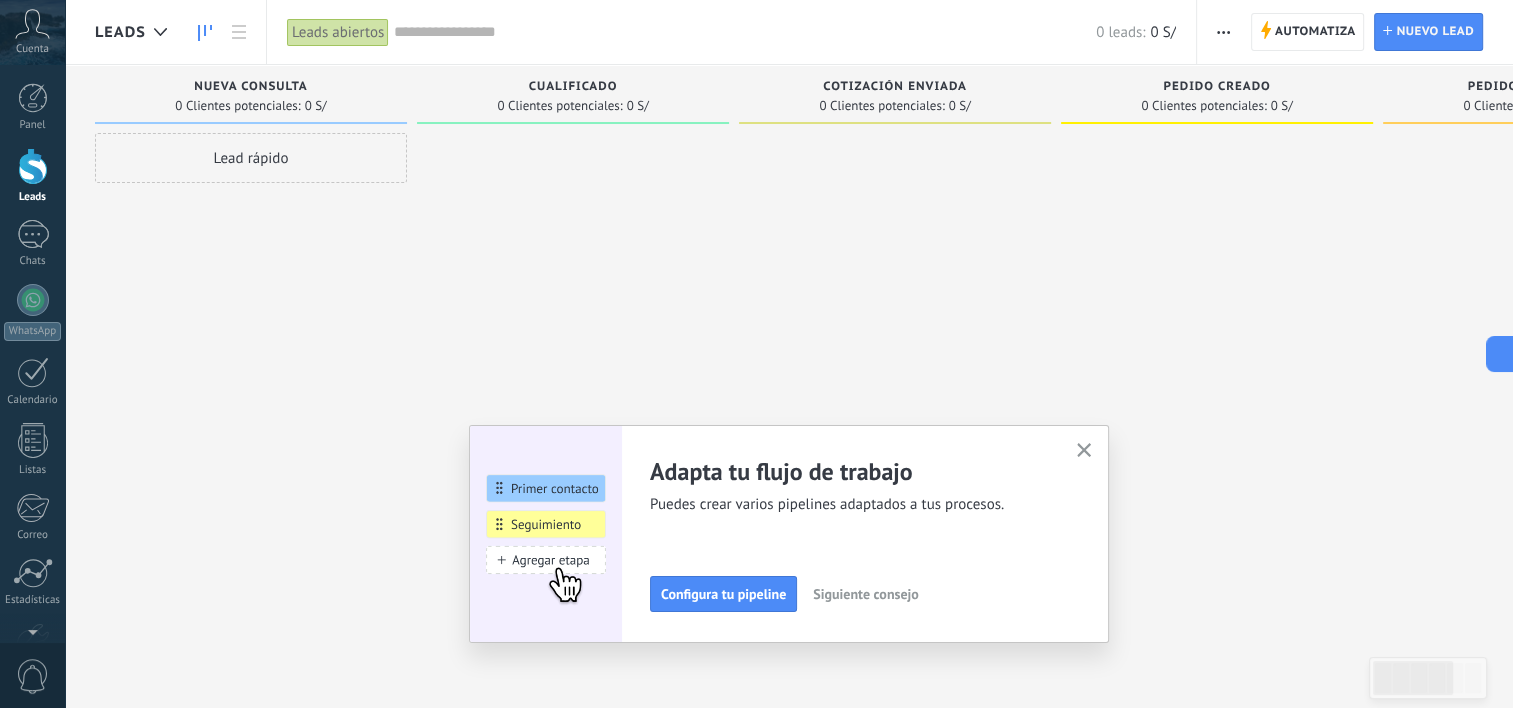 click at bounding box center [32, 24] 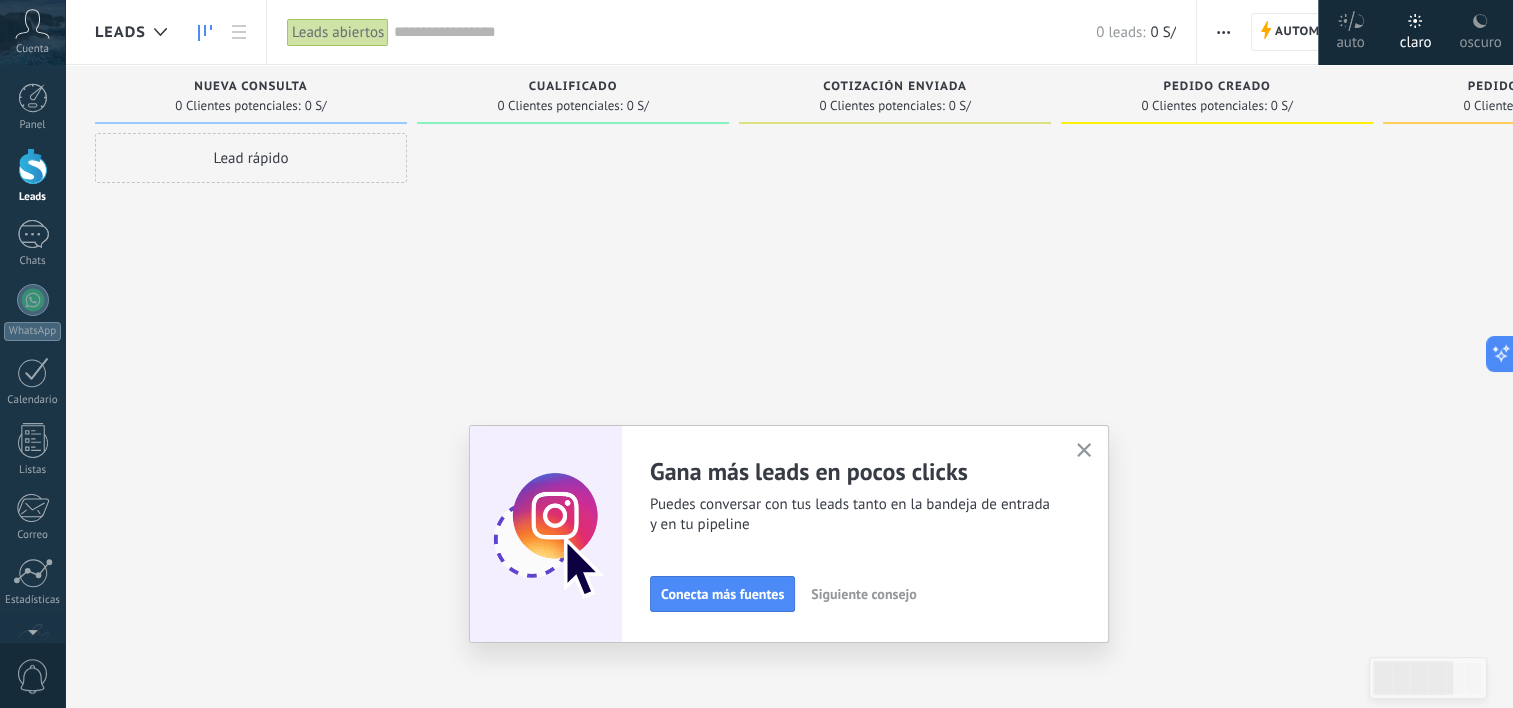 click at bounding box center [1084, 450] 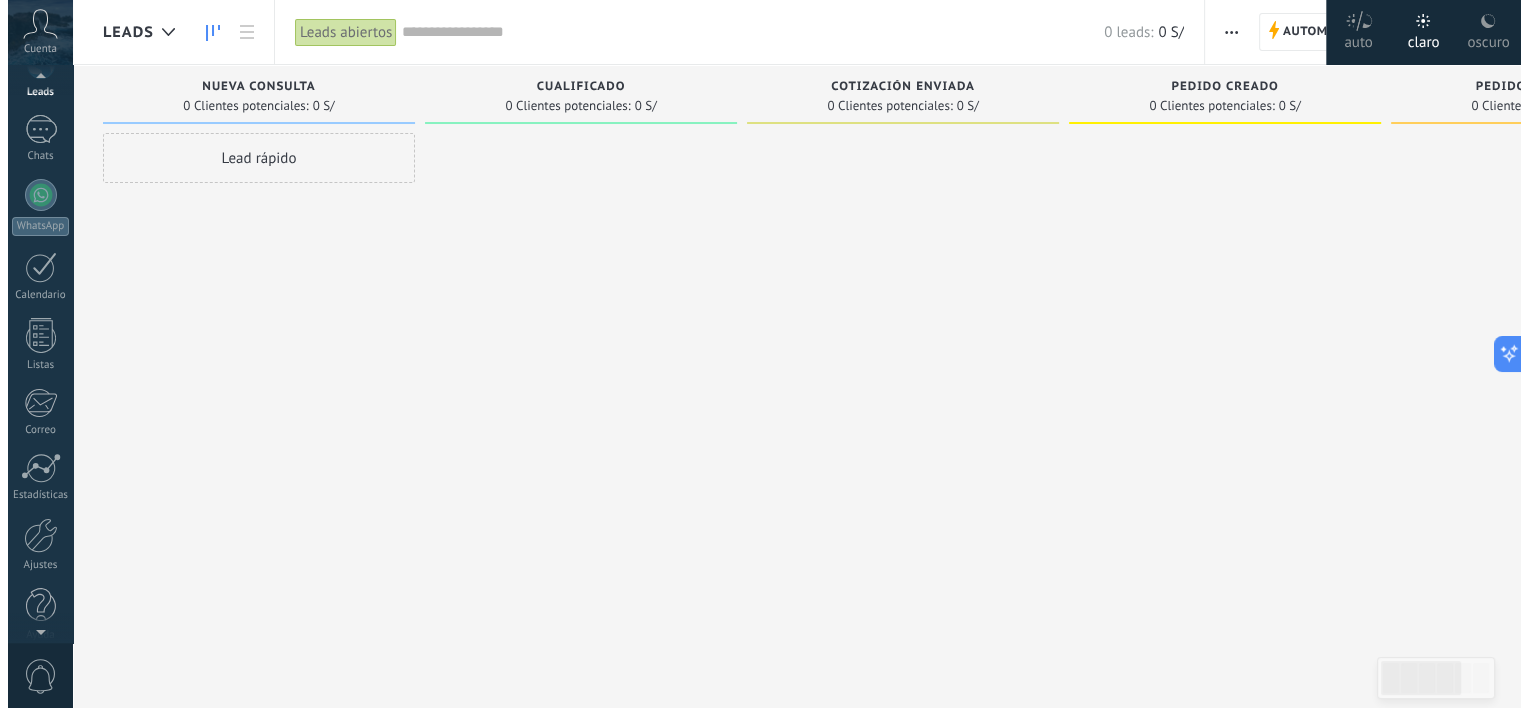 scroll, scrollTop: 123, scrollLeft: 0, axis: vertical 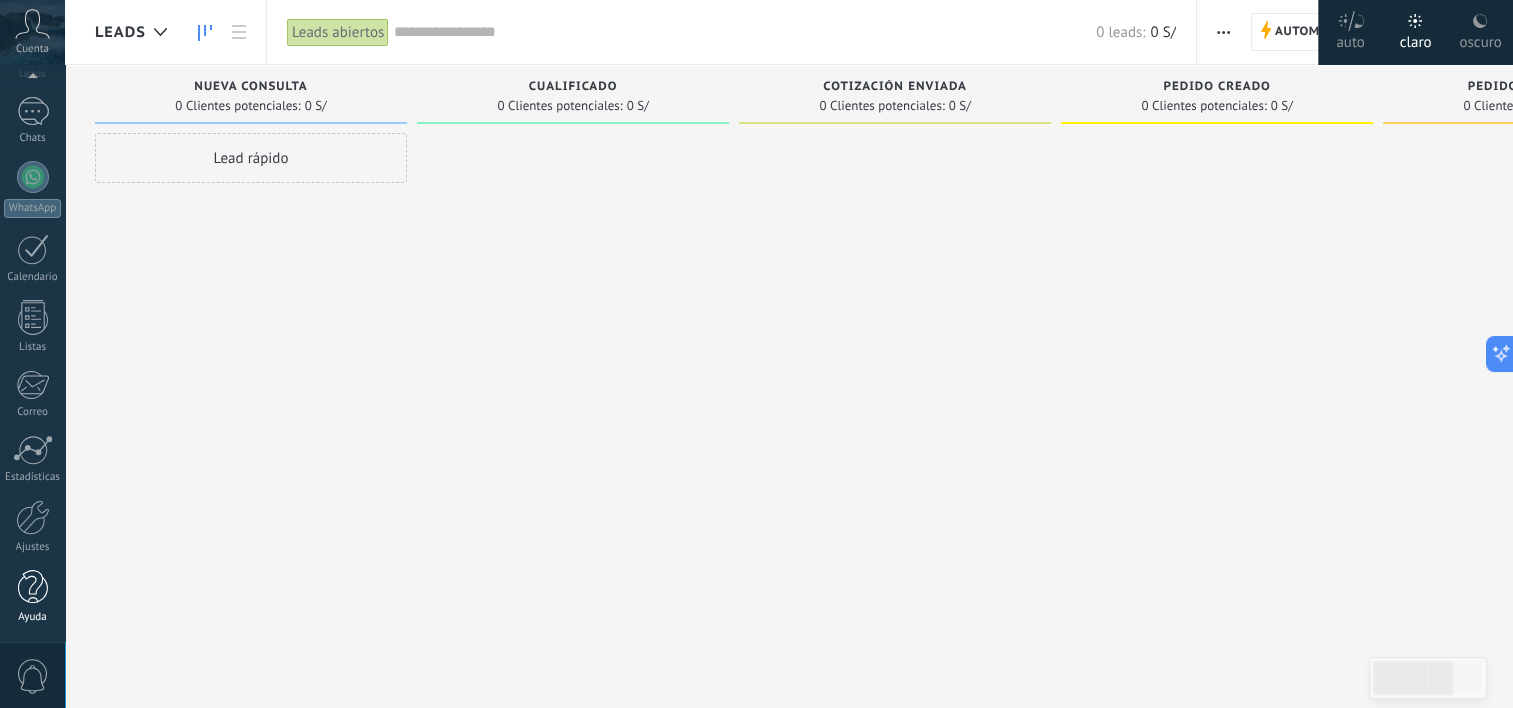 click on "Ayuda" at bounding box center (33, 617) 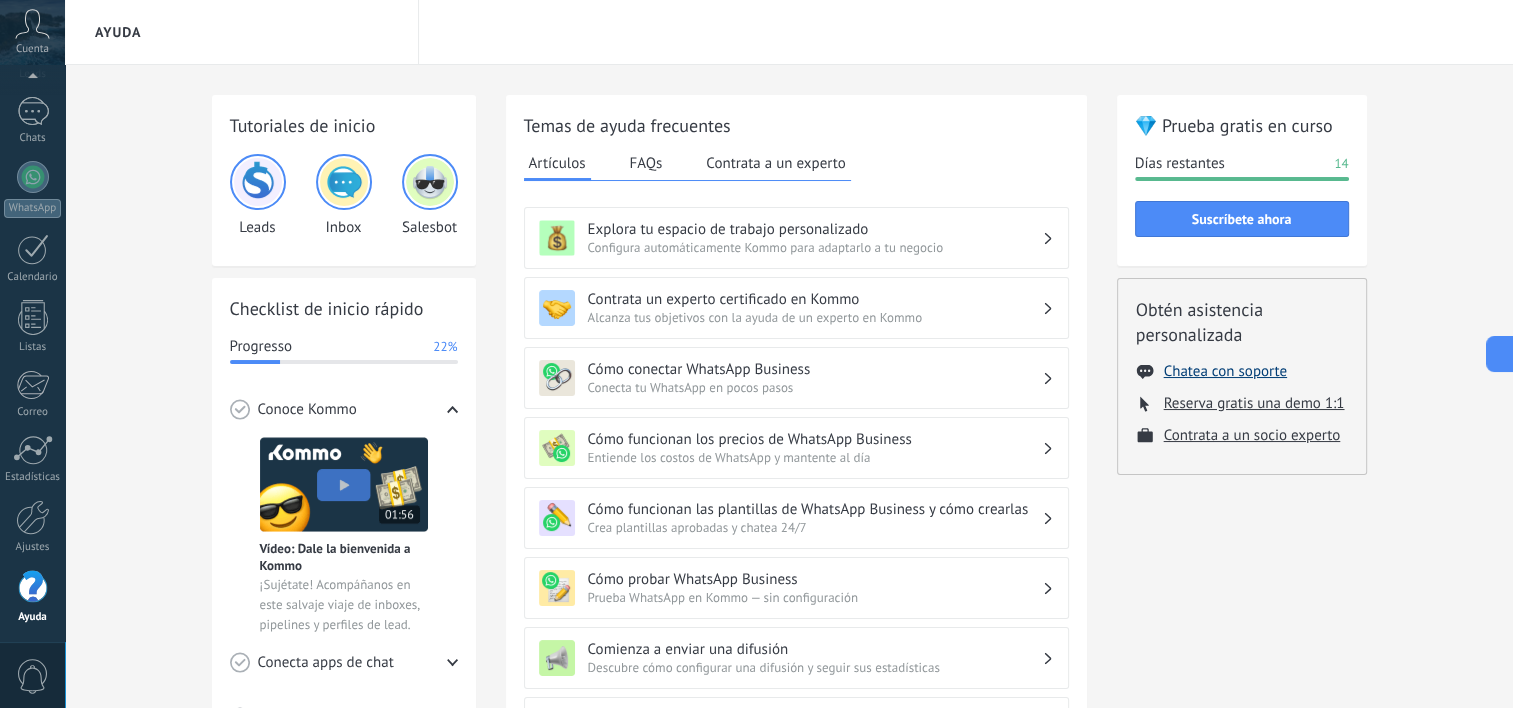click on "Chatea con soporte" at bounding box center [1225, 371] 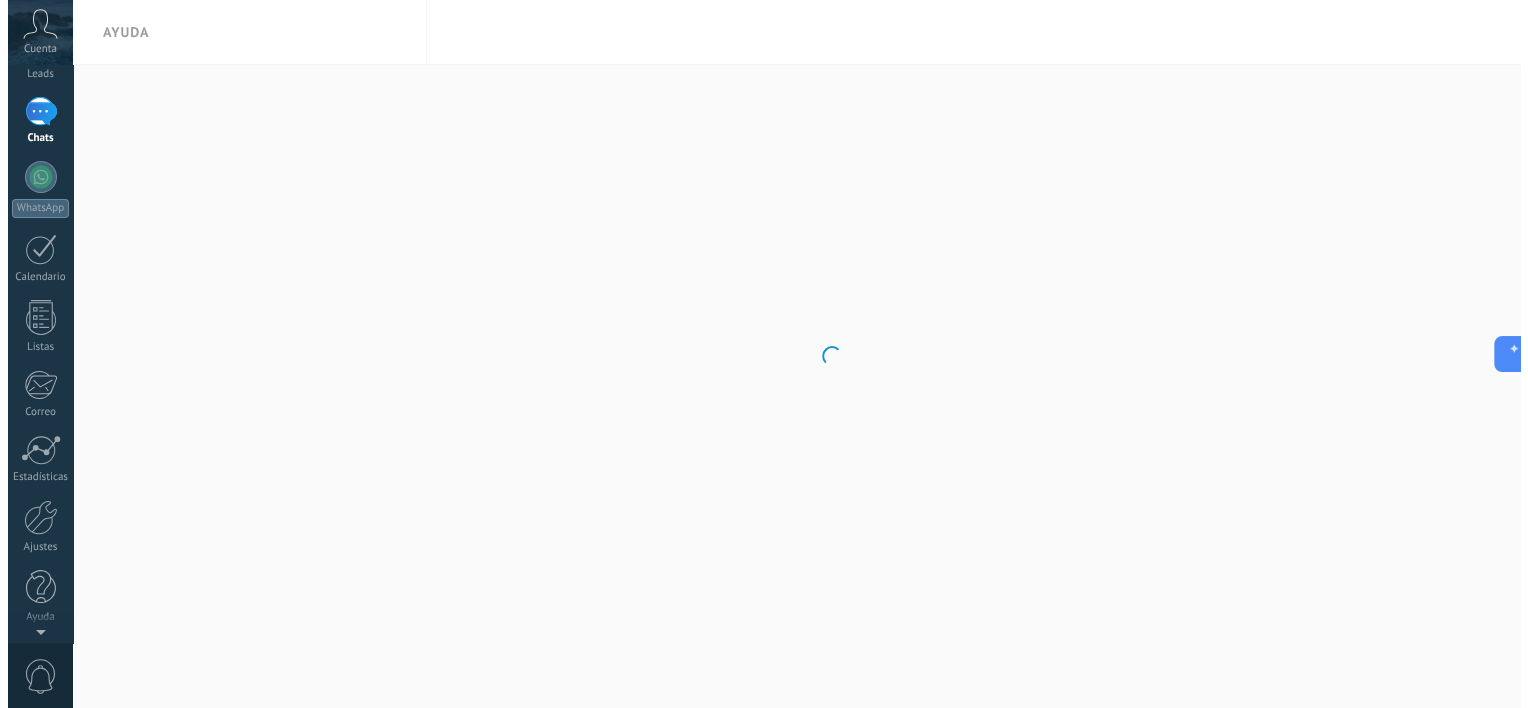 scroll, scrollTop: 0, scrollLeft: 0, axis: both 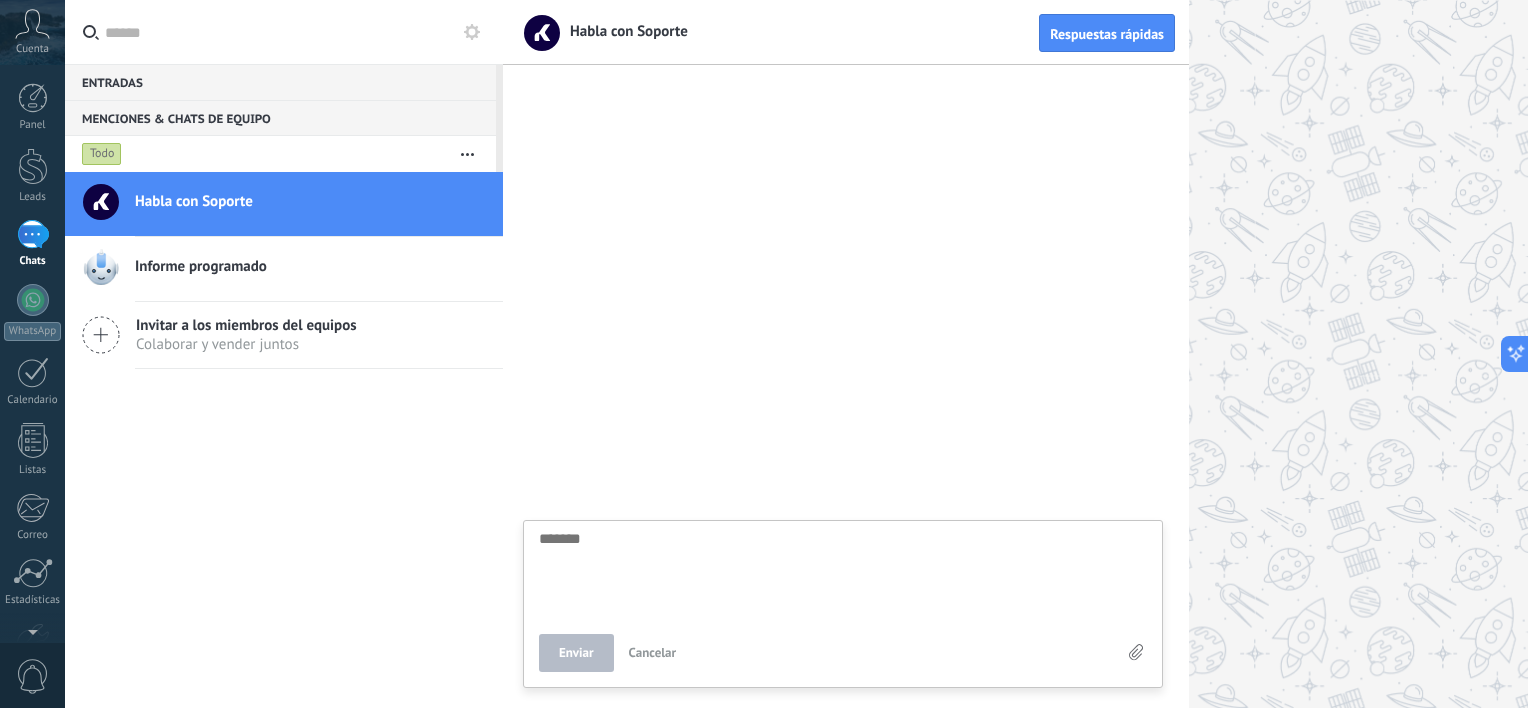 click on "Informe programado" at bounding box center (311, 267) 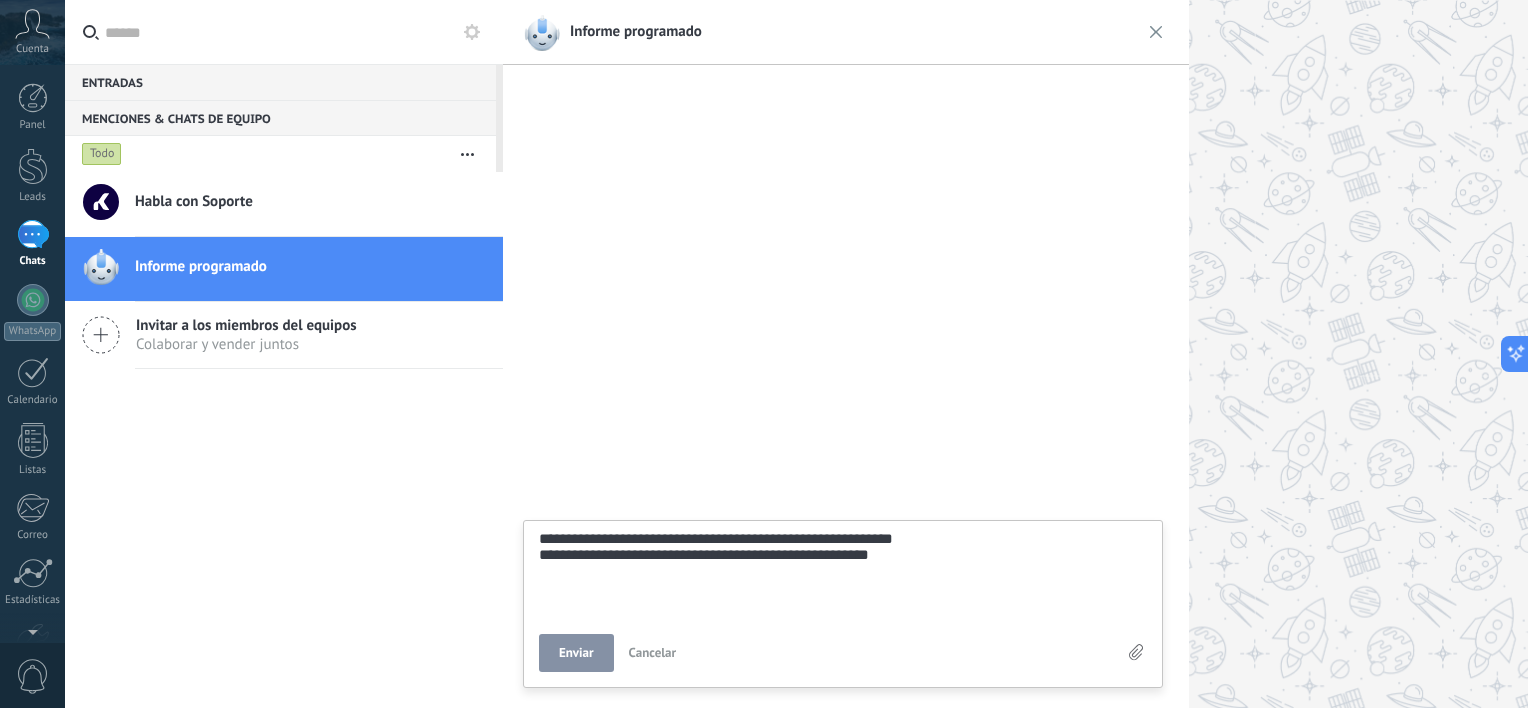 scroll, scrollTop: 57, scrollLeft: 0, axis: vertical 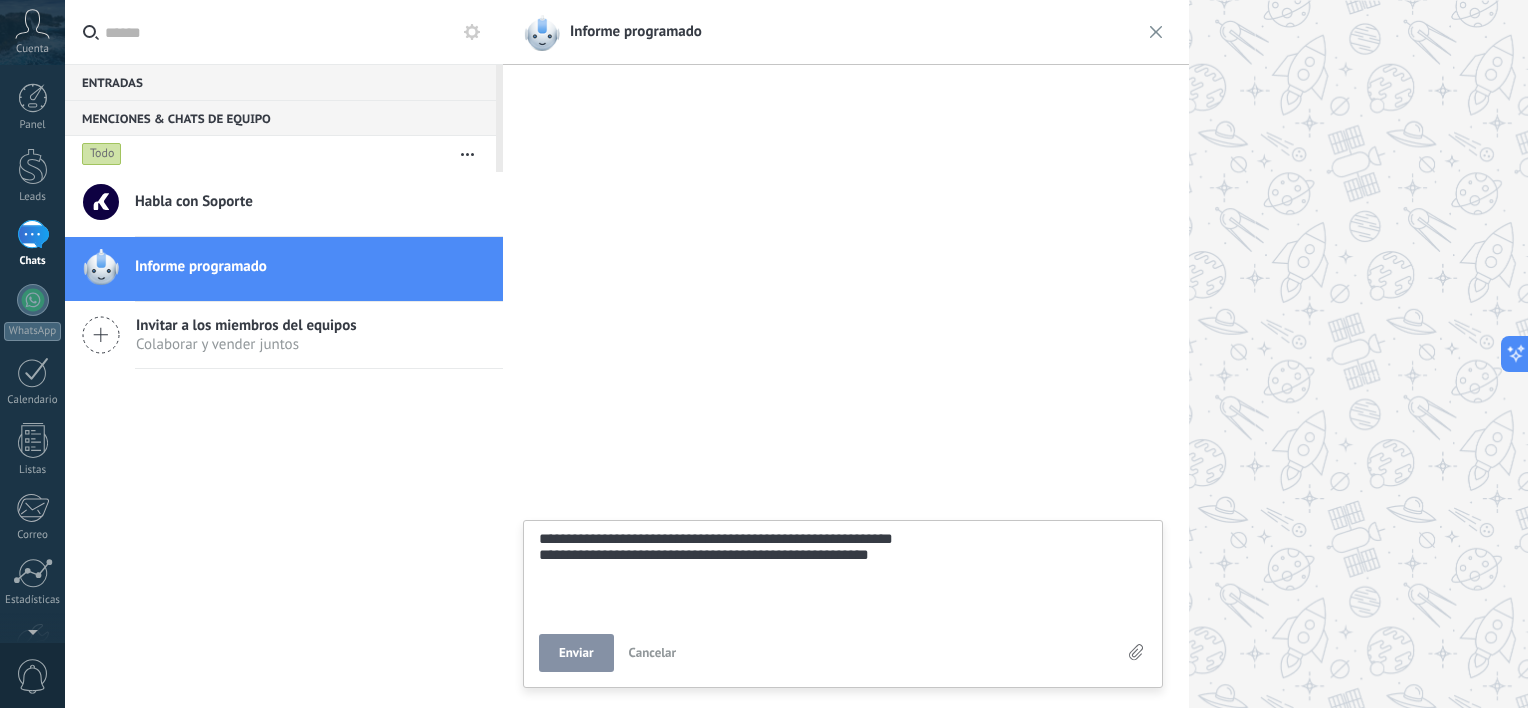 type on "**********" 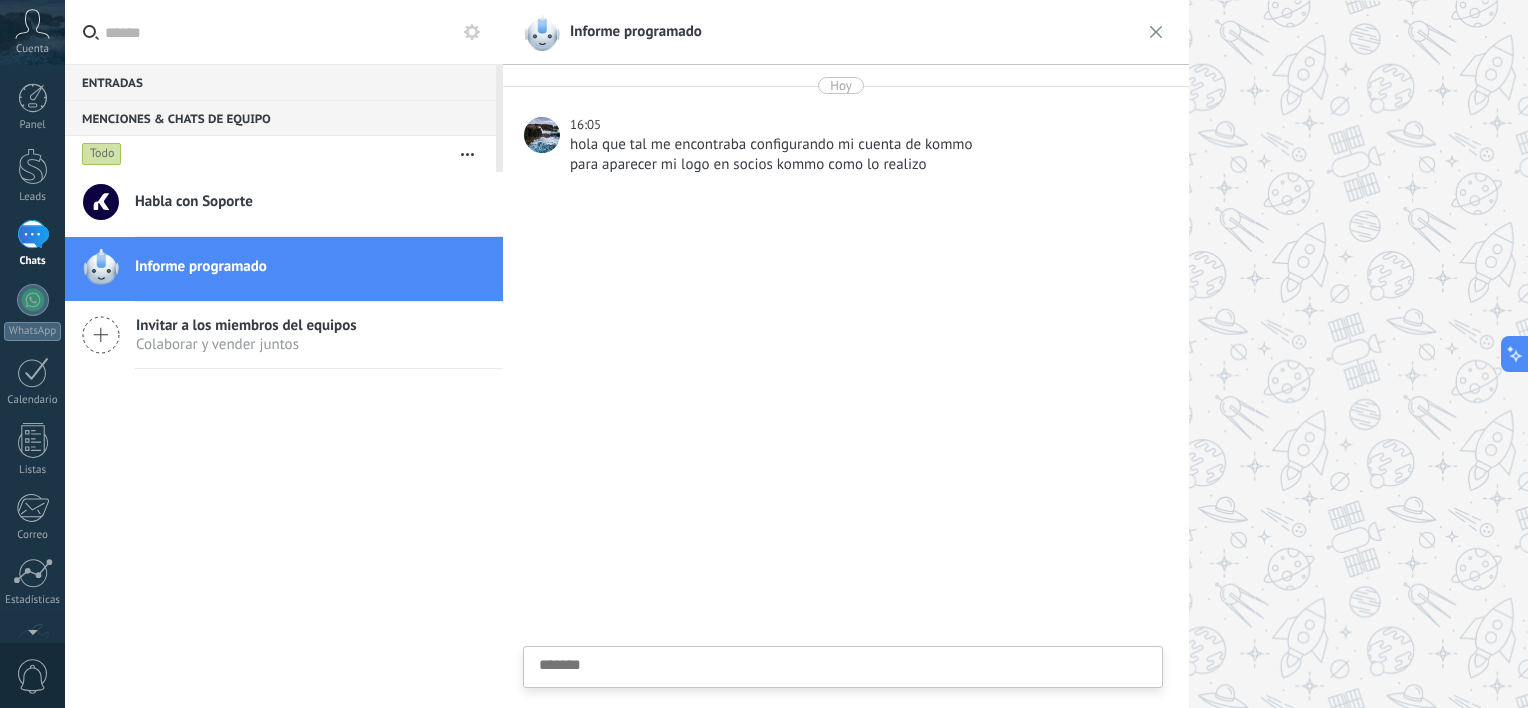 scroll, scrollTop: 19, scrollLeft: 0, axis: vertical 